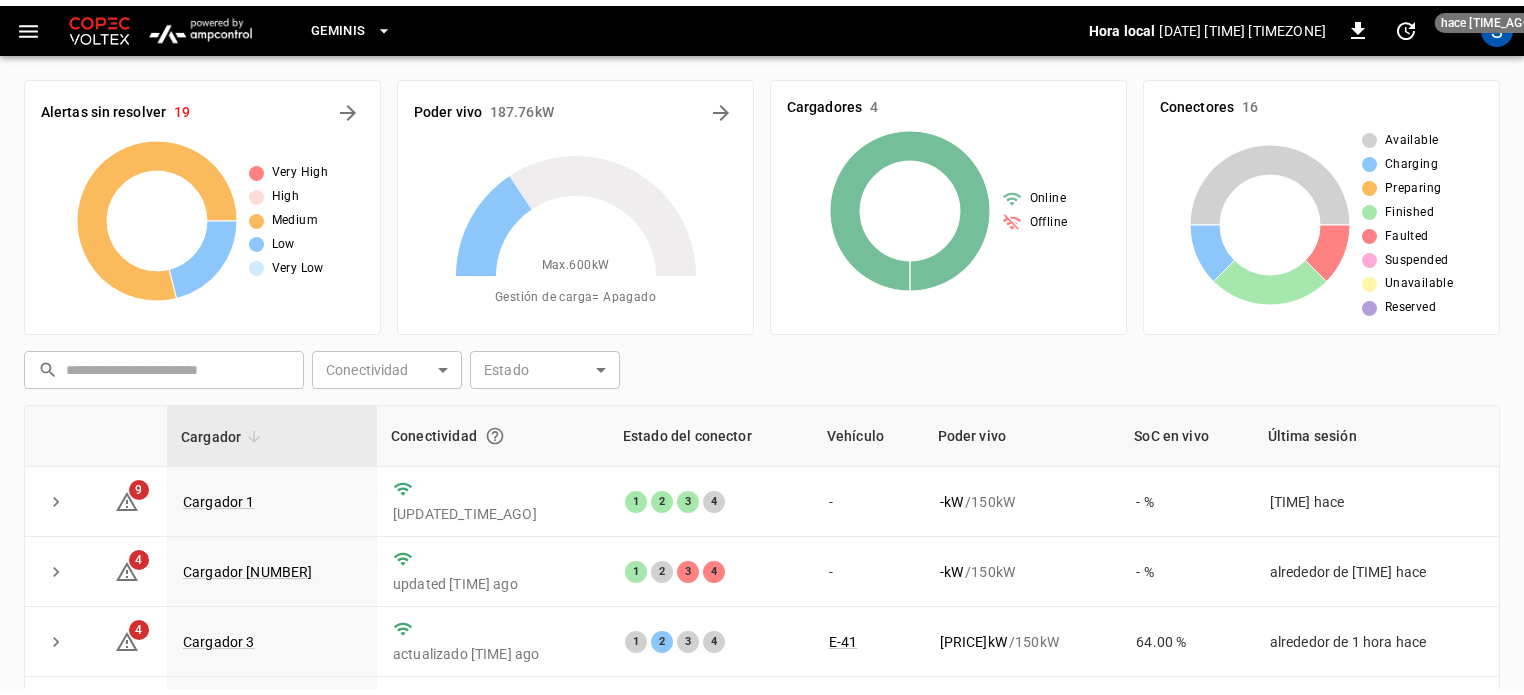 scroll, scrollTop: 179, scrollLeft: 0, axis: vertical 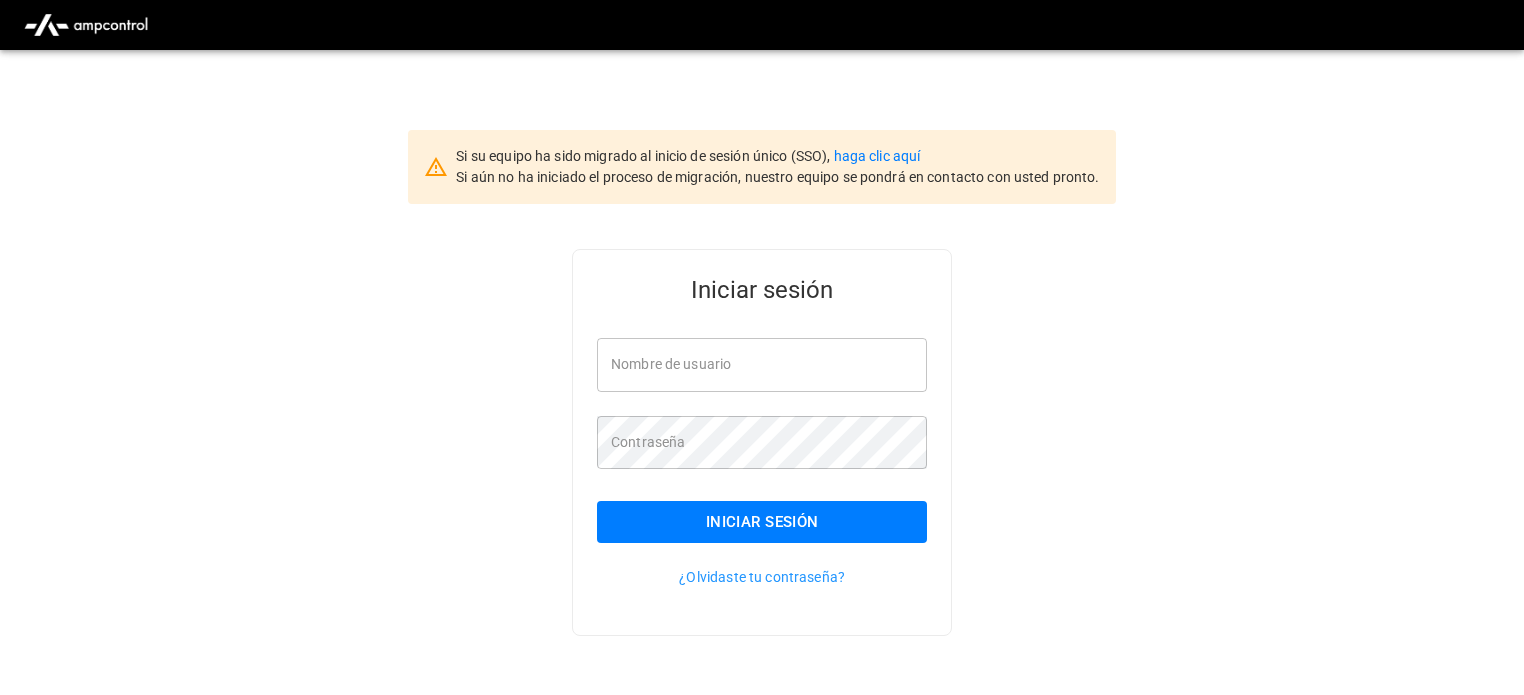 type on "**********" 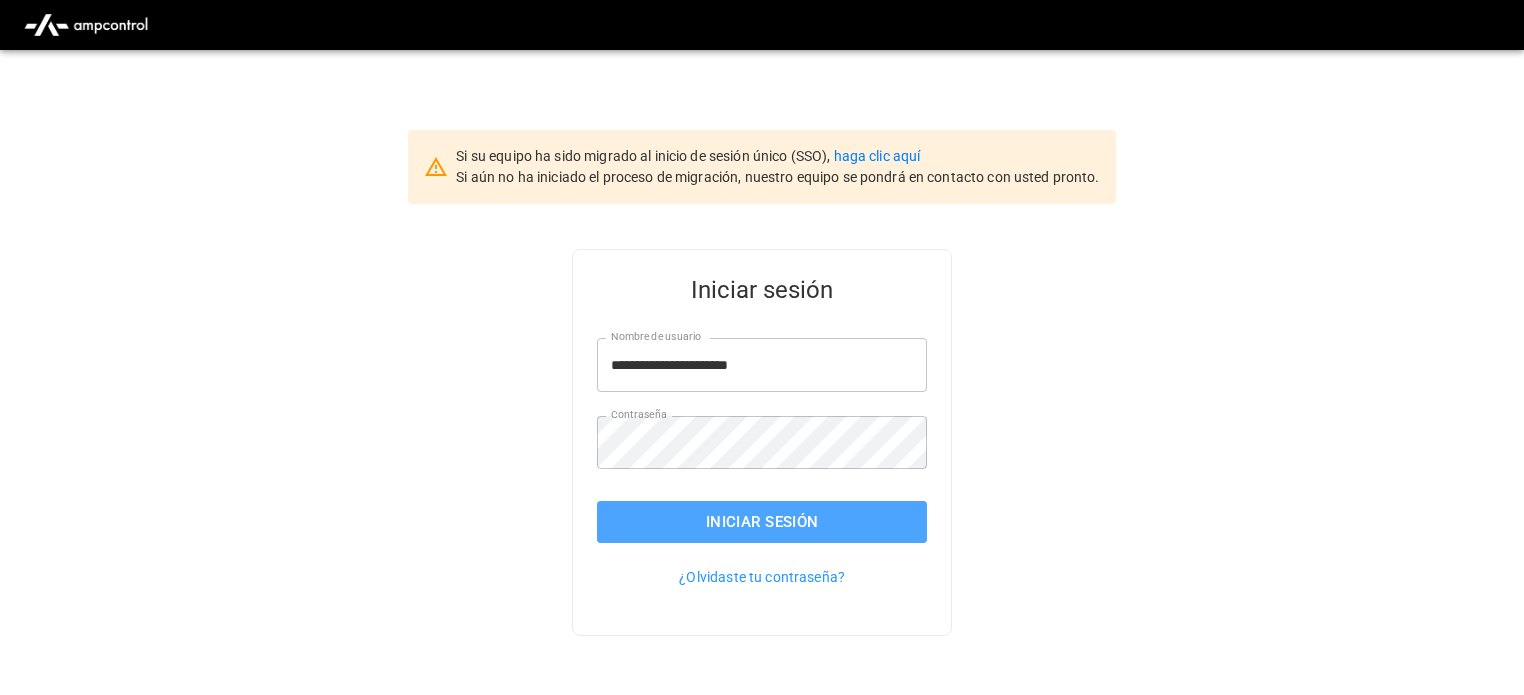 click on "Iniciar sesión" at bounding box center [762, 522] 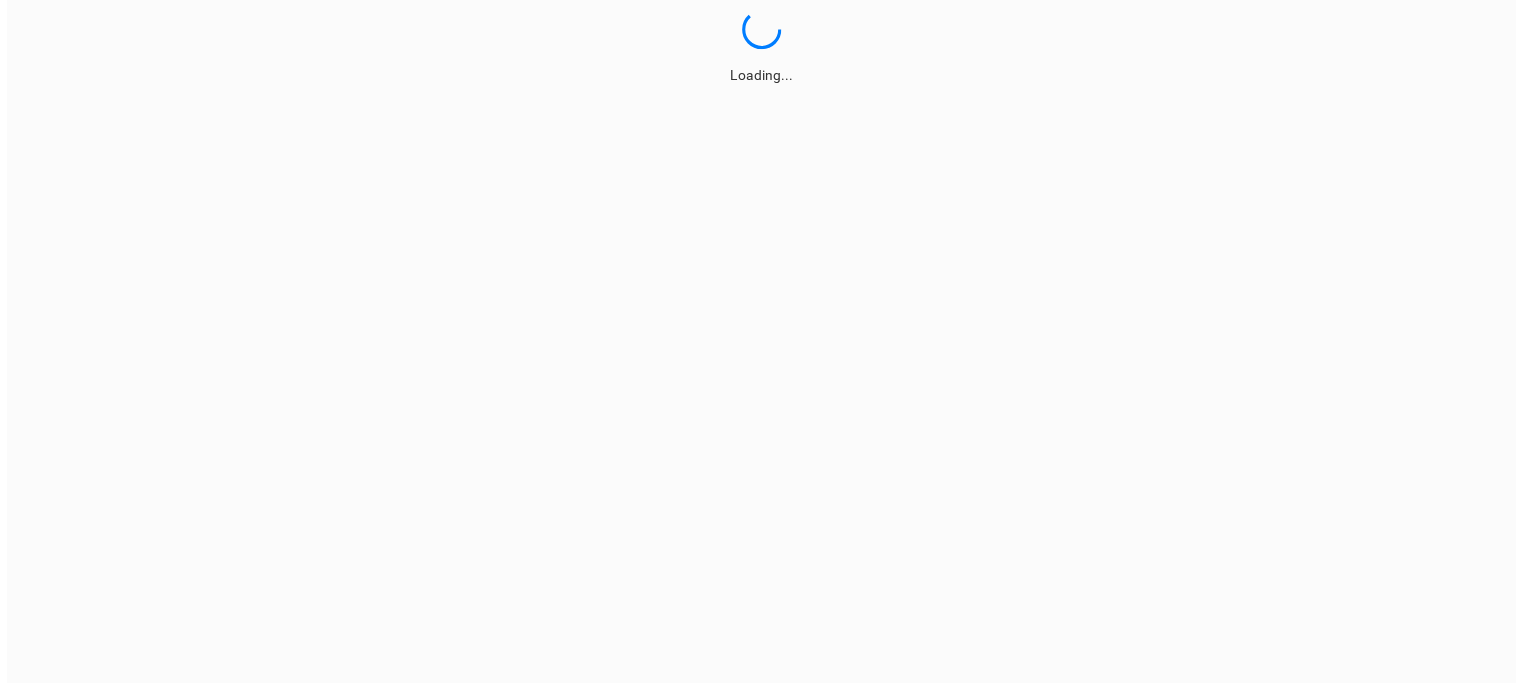 scroll, scrollTop: 0, scrollLeft: 0, axis: both 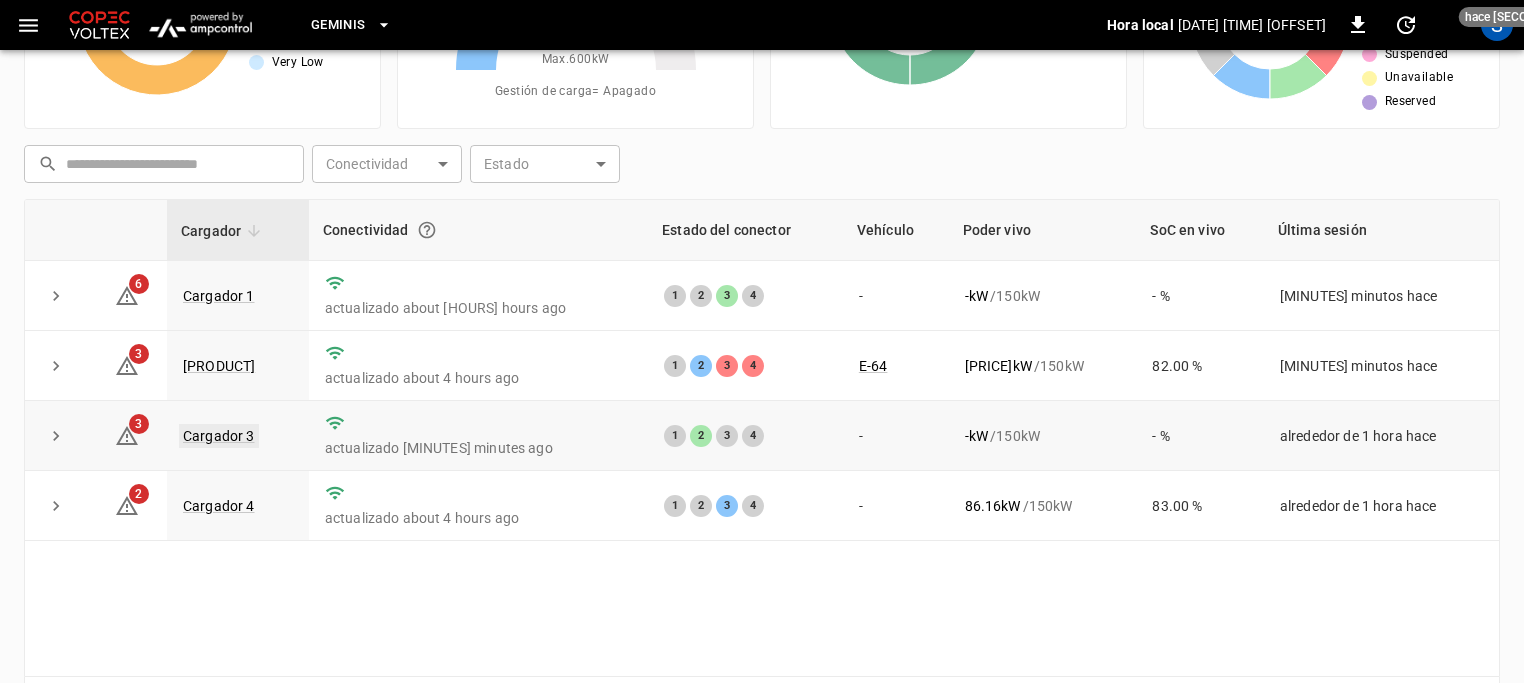 click on "Cargador 3" at bounding box center [219, 436] 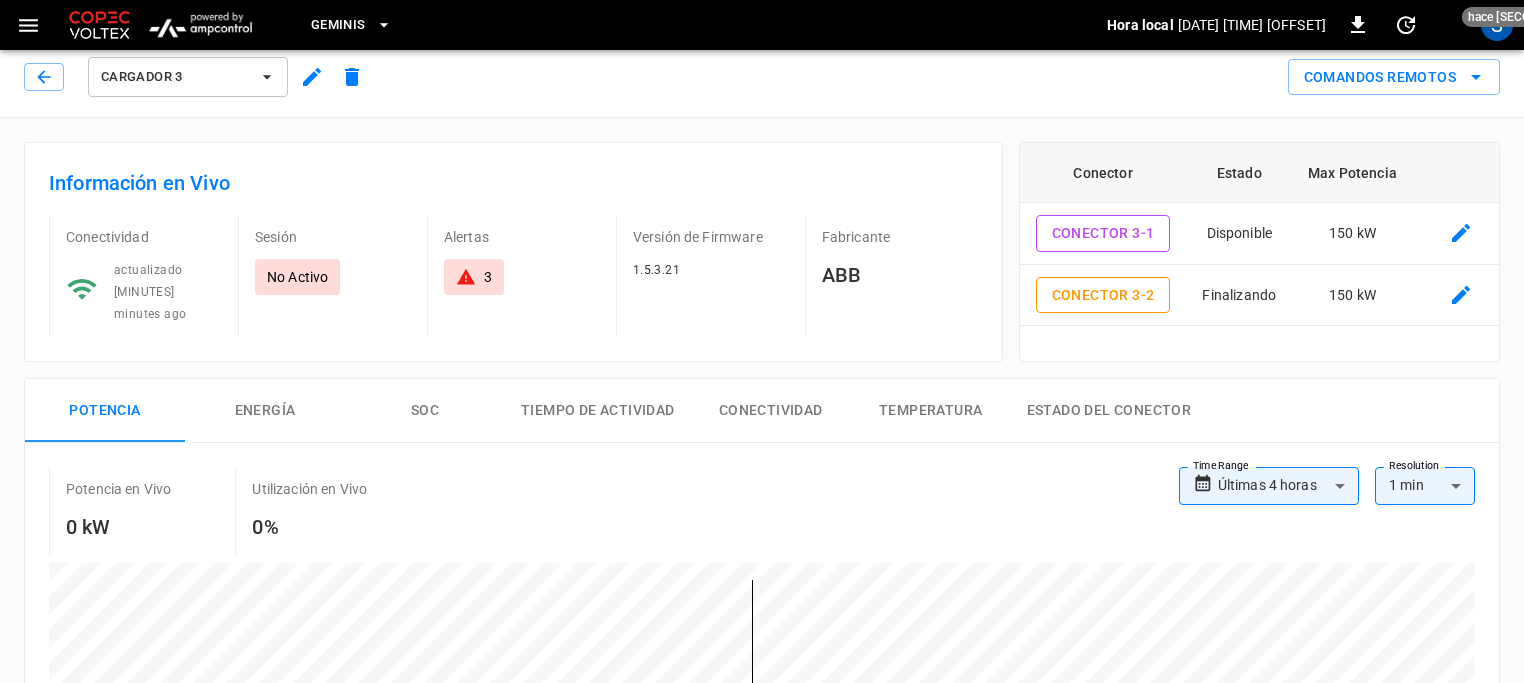 scroll, scrollTop: 0, scrollLeft: 0, axis: both 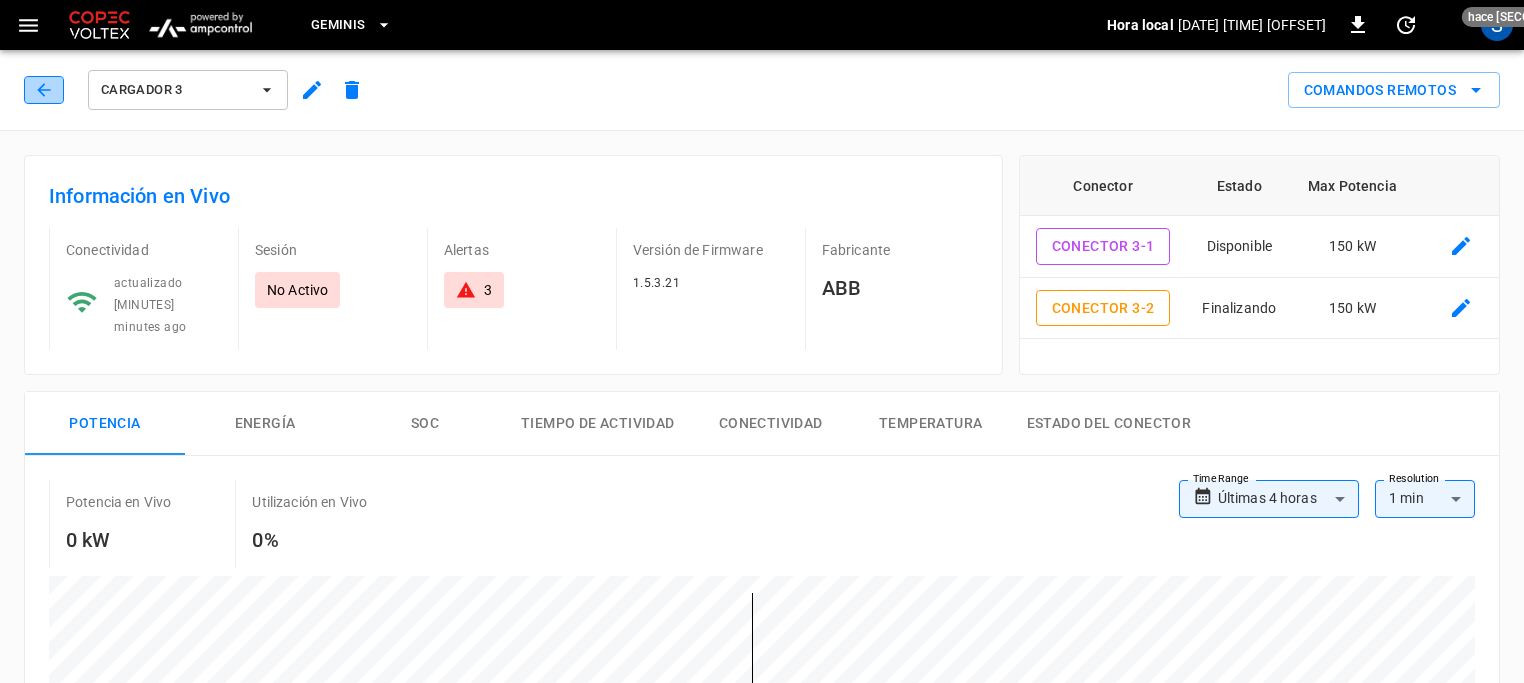 click at bounding box center [44, 90] 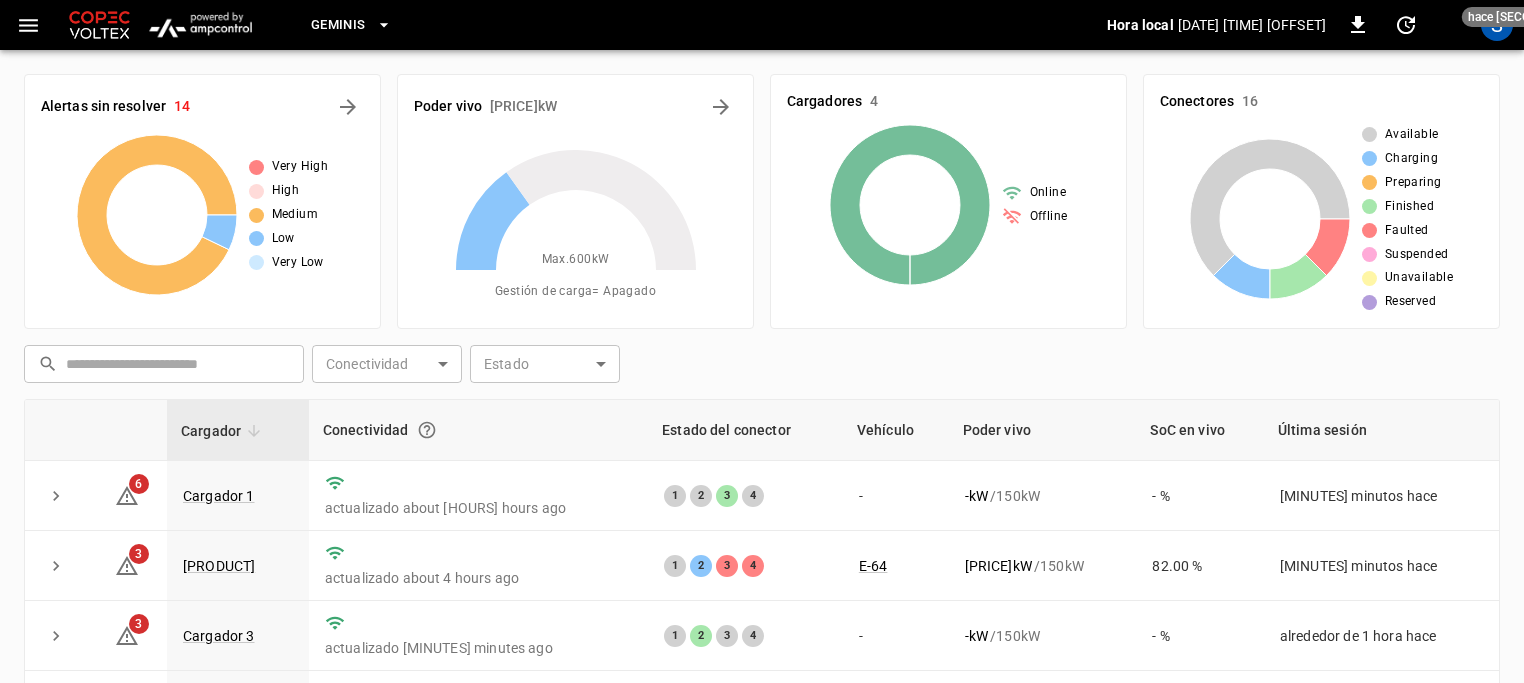 scroll, scrollTop: 200, scrollLeft: 0, axis: vertical 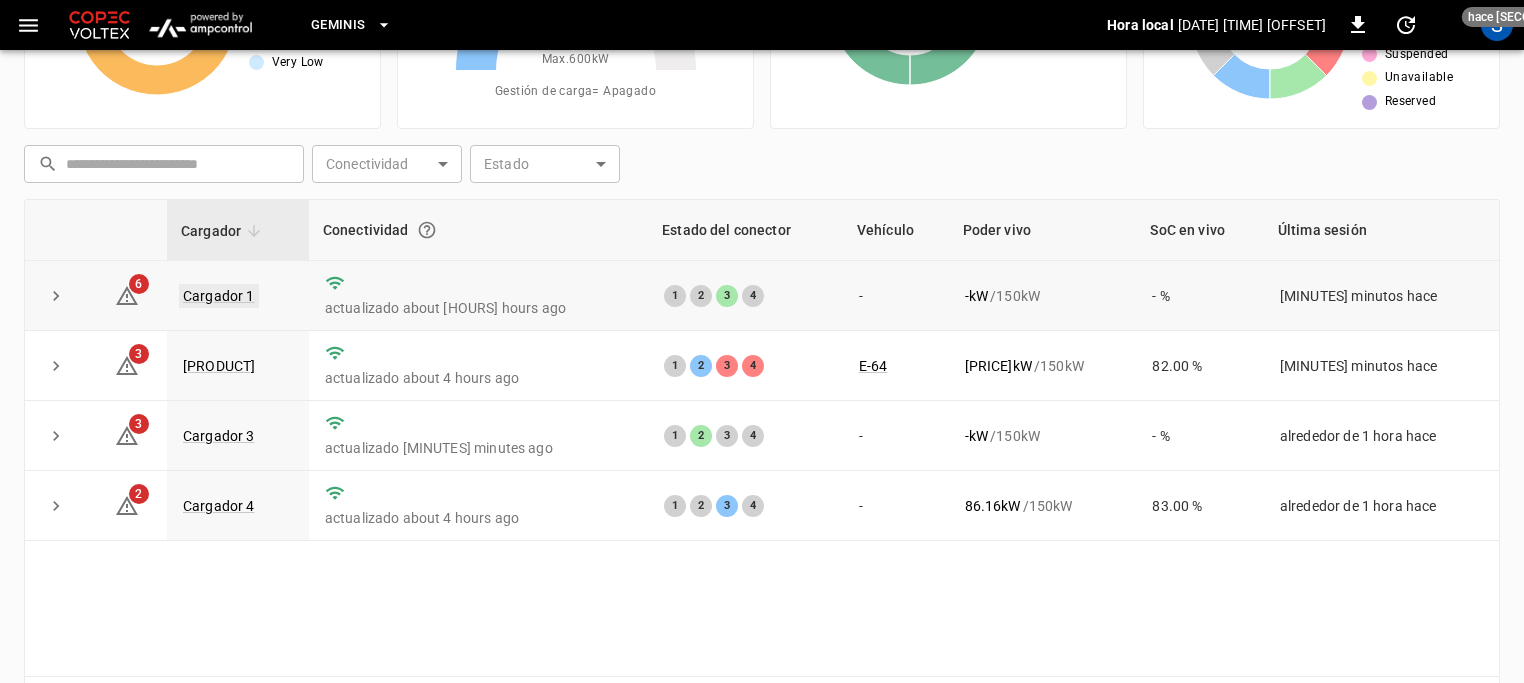 click on "Cargador 1" at bounding box center [219, 296] 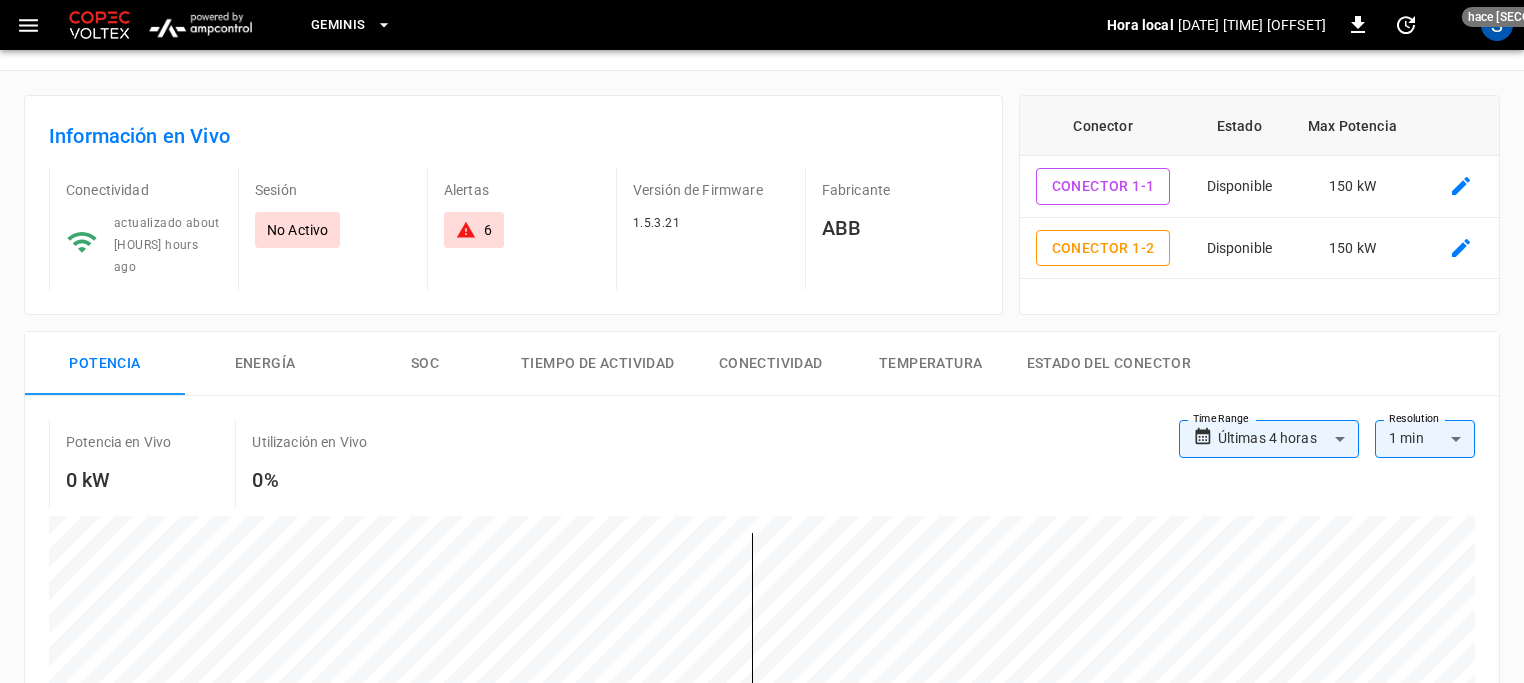 scroll, scrollTop: 0, scrollLeft: 0, axis: both 